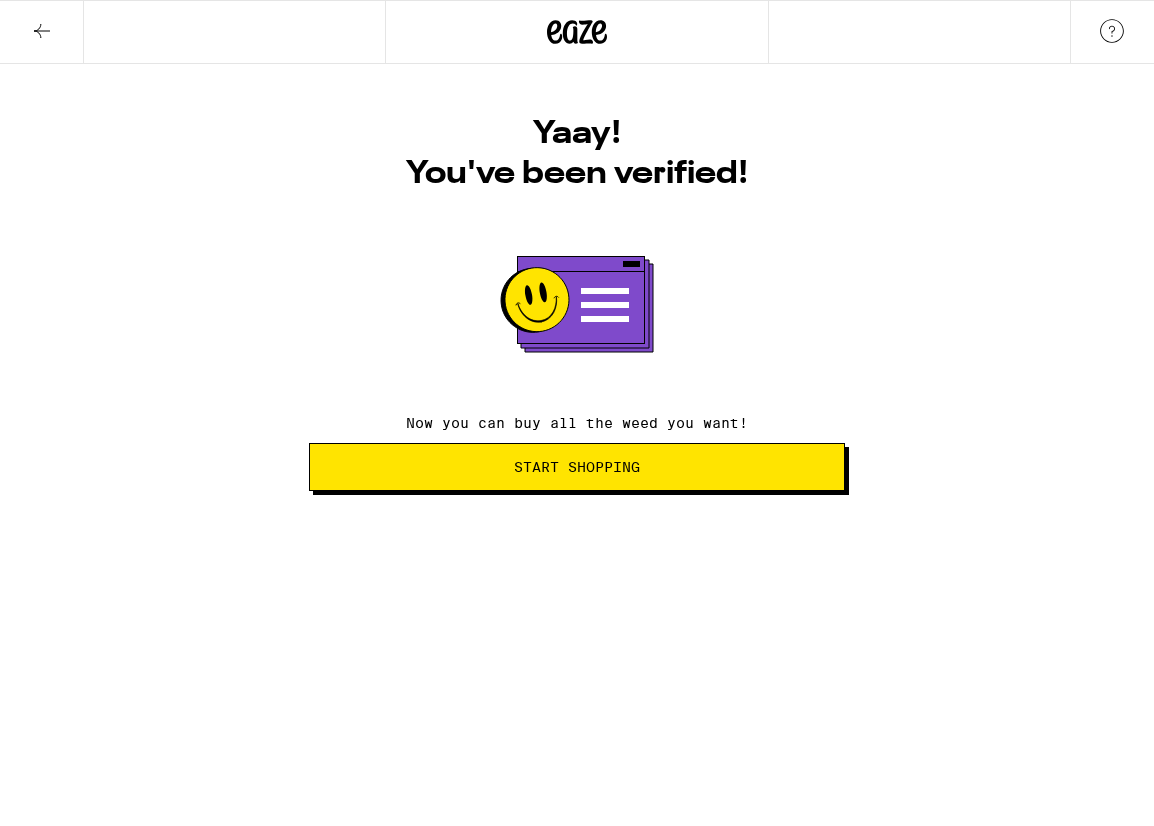 scroll, scrollTop: 0, scrollLeft: 0, axis: both 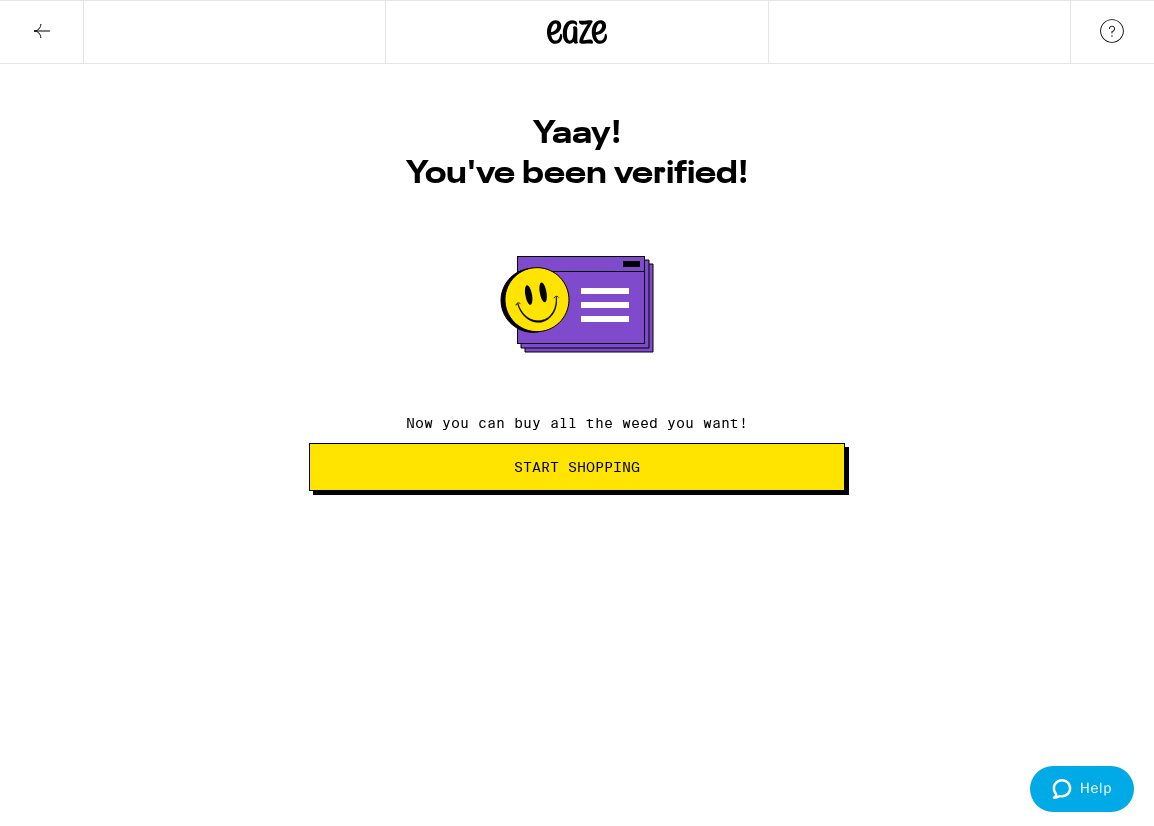click on "Start Shopping" at bounding box center [577, 467] 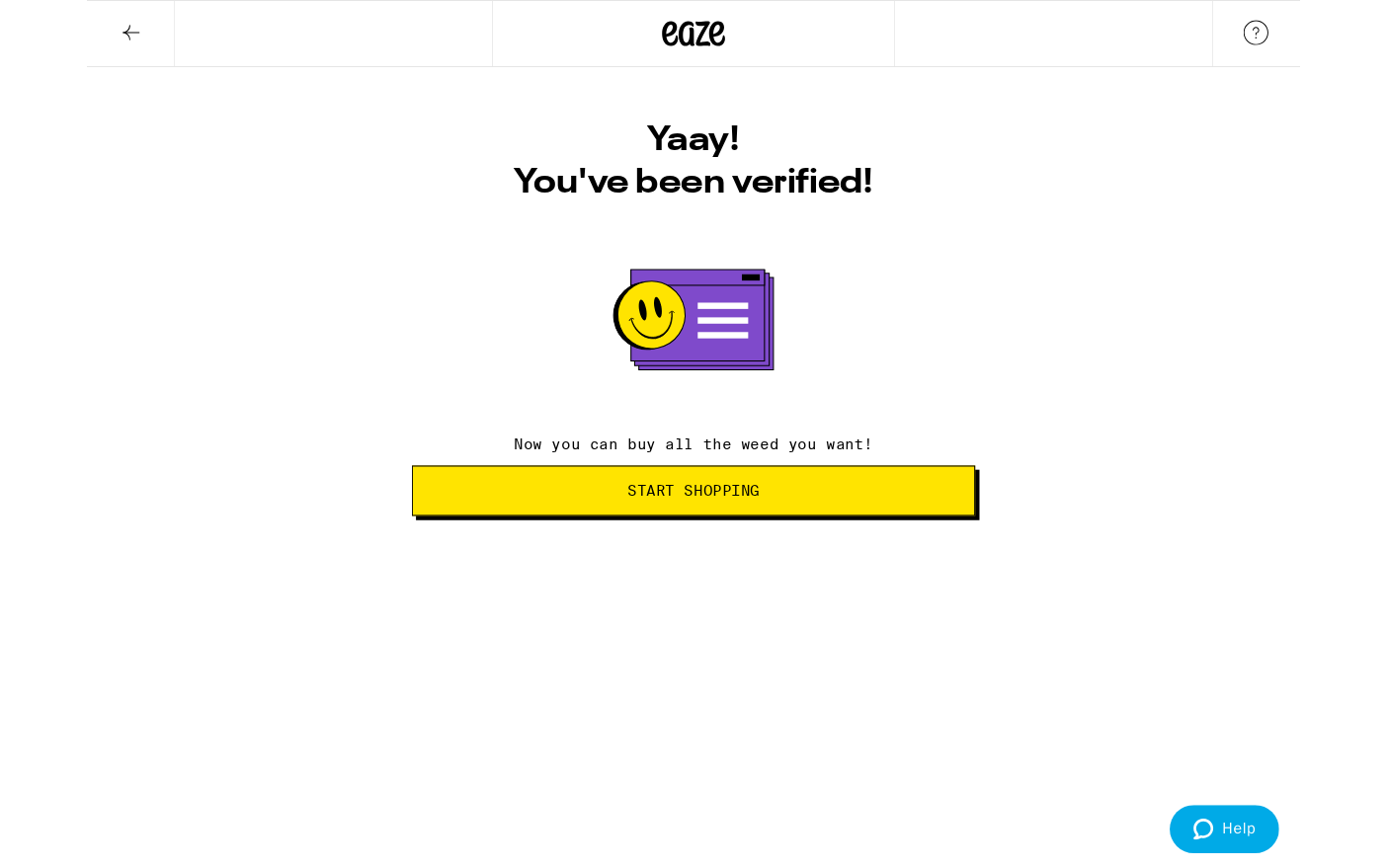 scroll, scrollTop: 0, scrollLeft: 0, axis: both 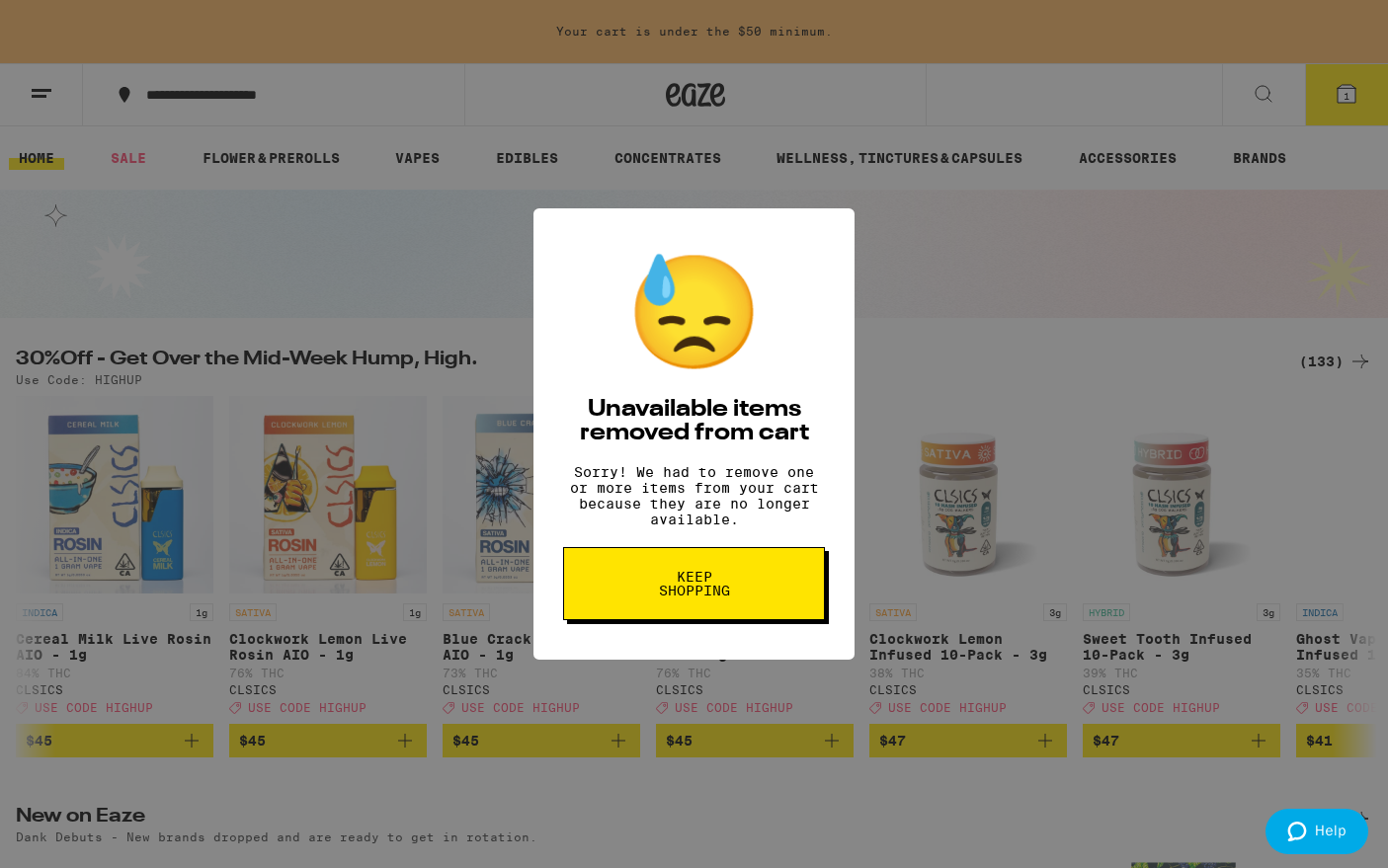 click on "Keep Shopping" at bounding box center (694, 584) 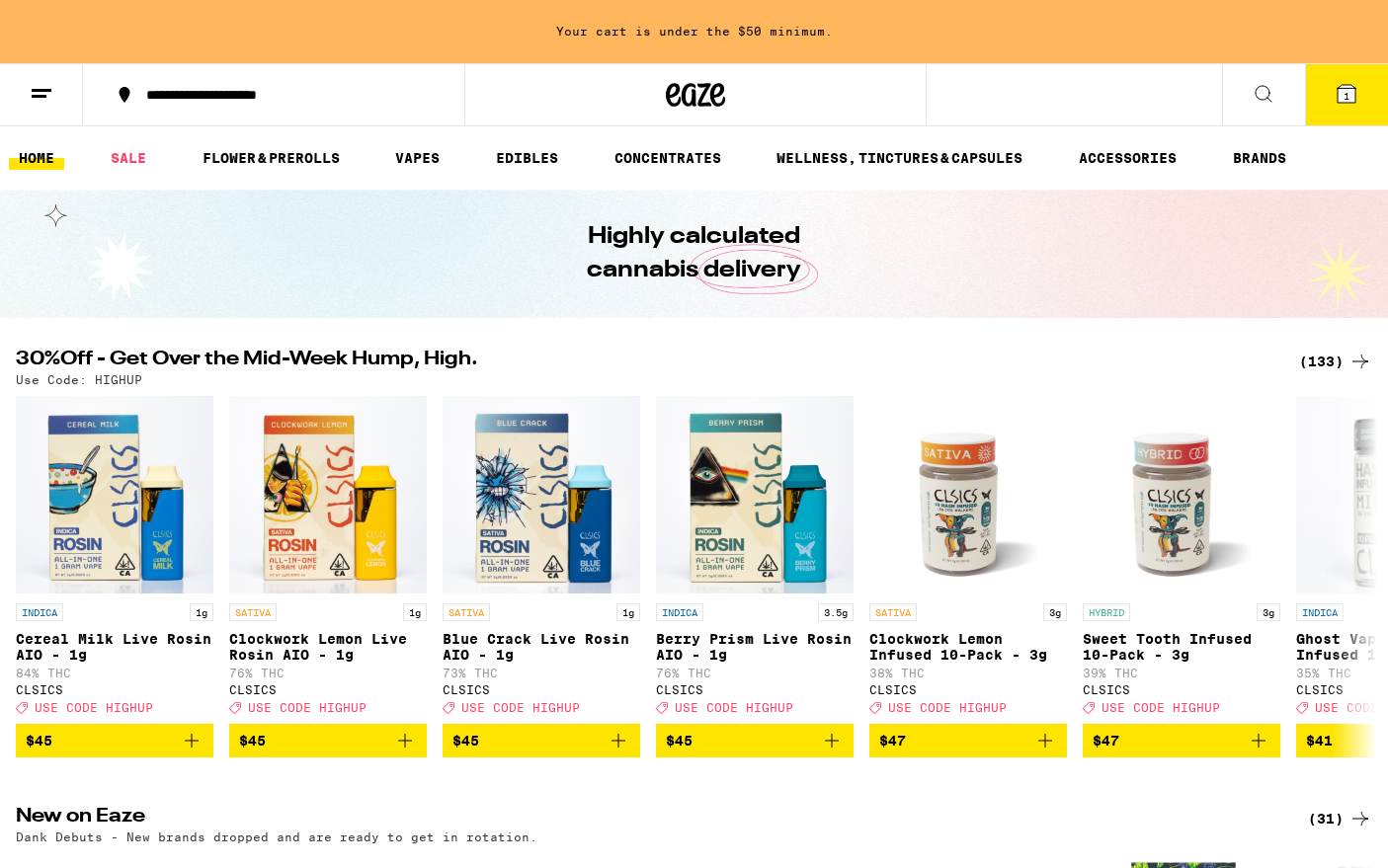 scroll, scrollTop: 0, scrollLeft: 0, axis: both 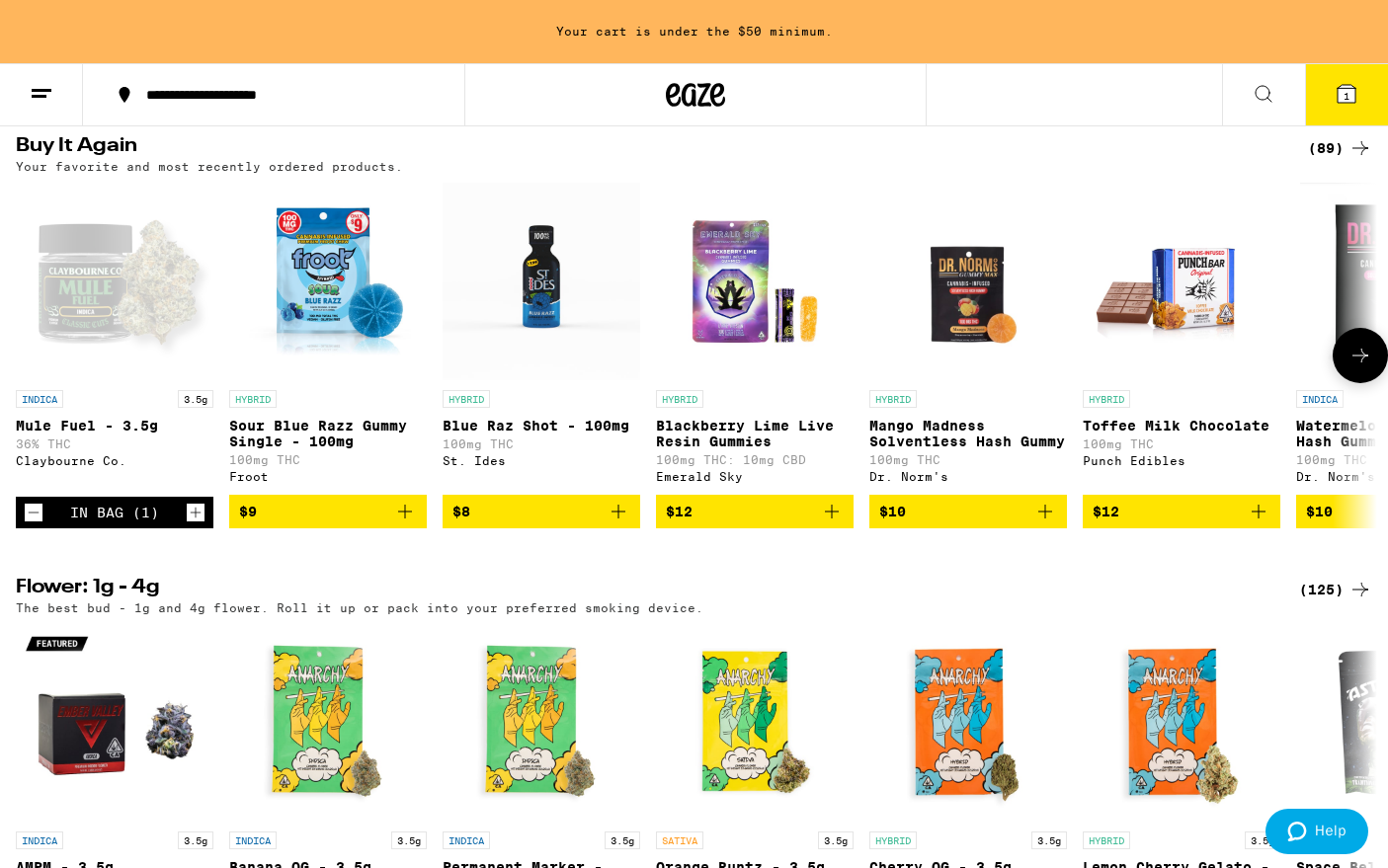 click on "INDICA 3.5g Mule Fuel - 3.5g 36% THC Claybourne Co." at bounding box center (115, 438) 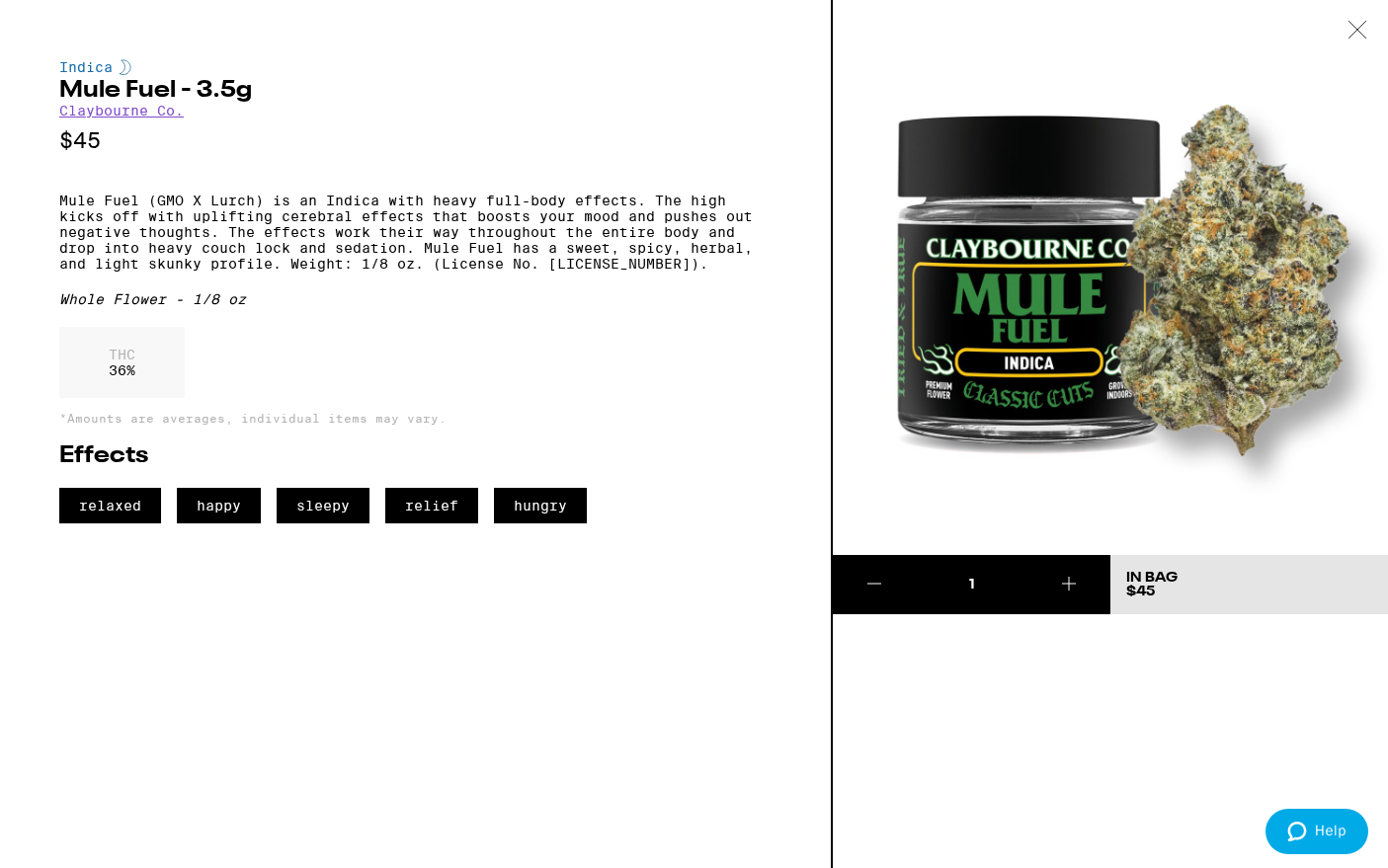 click on "Indica   Mule Fuel - 3.5g Claybourne Co. $45 Mule Fuel (GMO X Lurch) is an Indica with heavy full-body effects. The high kicks off with uplifting cerebral effects that boosts your mood and pushes out negative thoughts. The effects work their way throughout the entire body and drop into heavy couch lock and sedation. Mule Fuel has a sweet, spicy, herbal, and light skunky profile. Weight: 1/8 oz. (License No. [LICENSE_NUMBER]). Whole Flower - 1/8 oz THC 36 % *Amounts are averages, individual items may vary. Effects relaxed happy sleepy relief hungry" at bounding box center [416, 434] 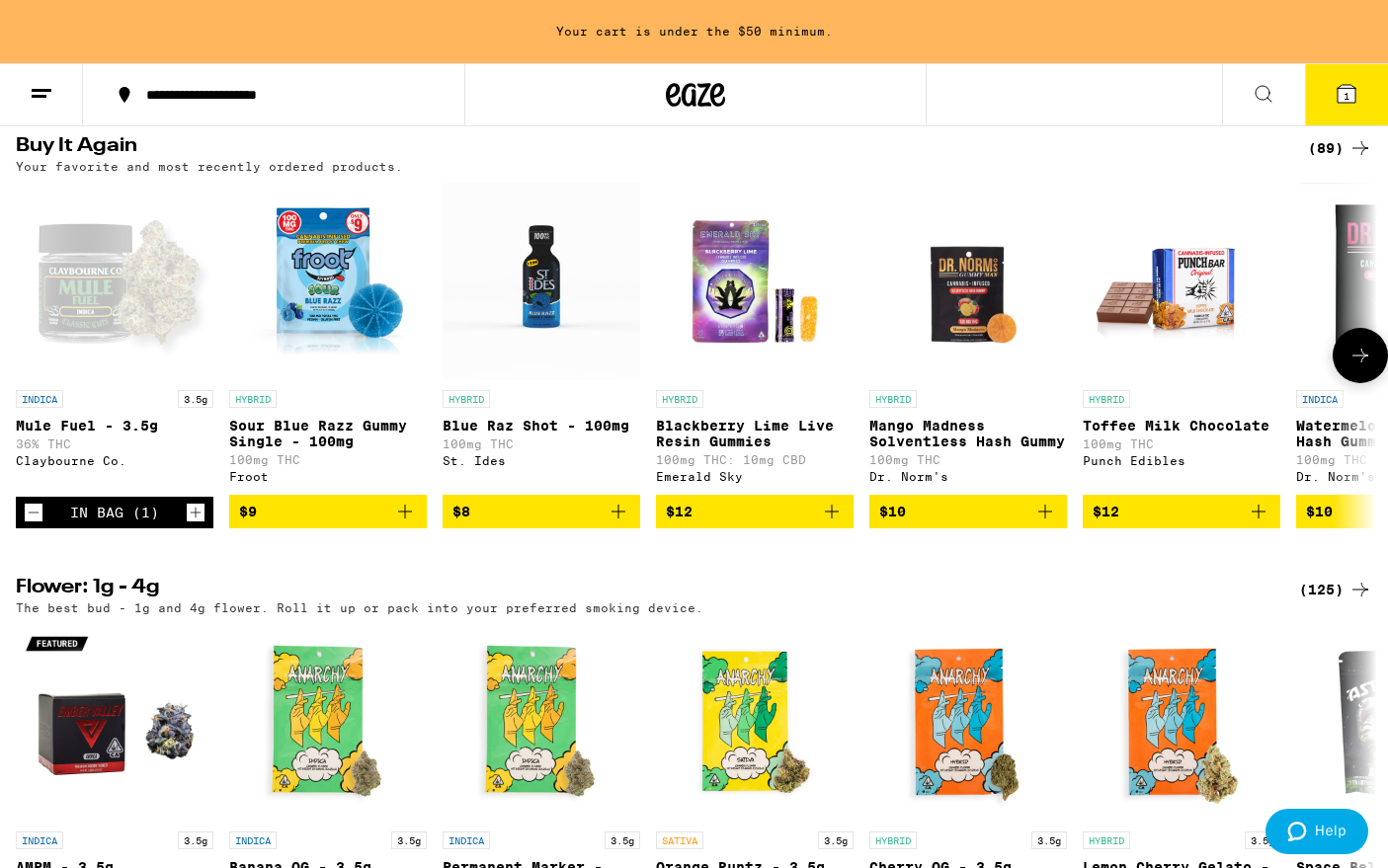 click 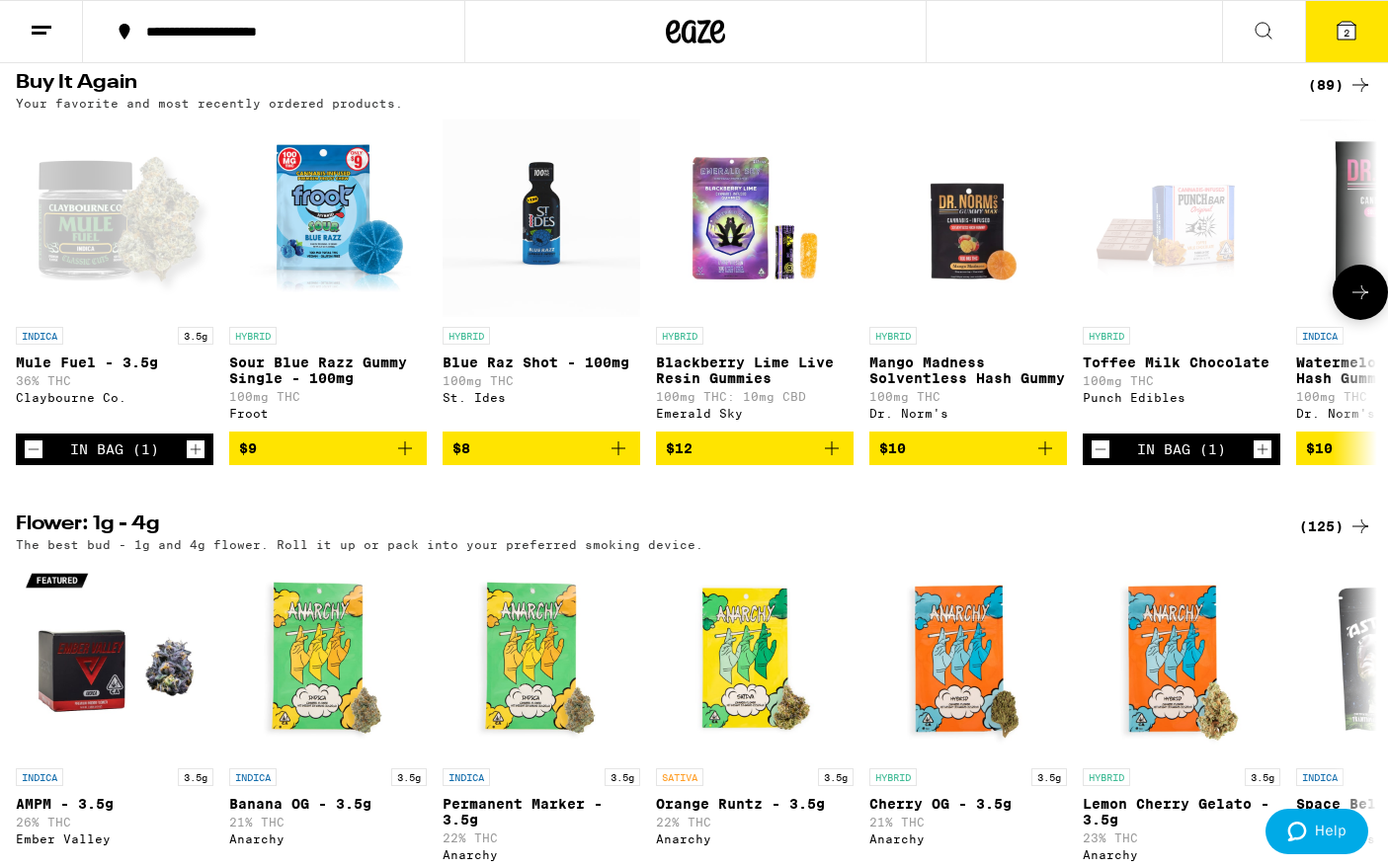 scroll, scrollTop: 1050, scrollLeft: 0, axis: vertical 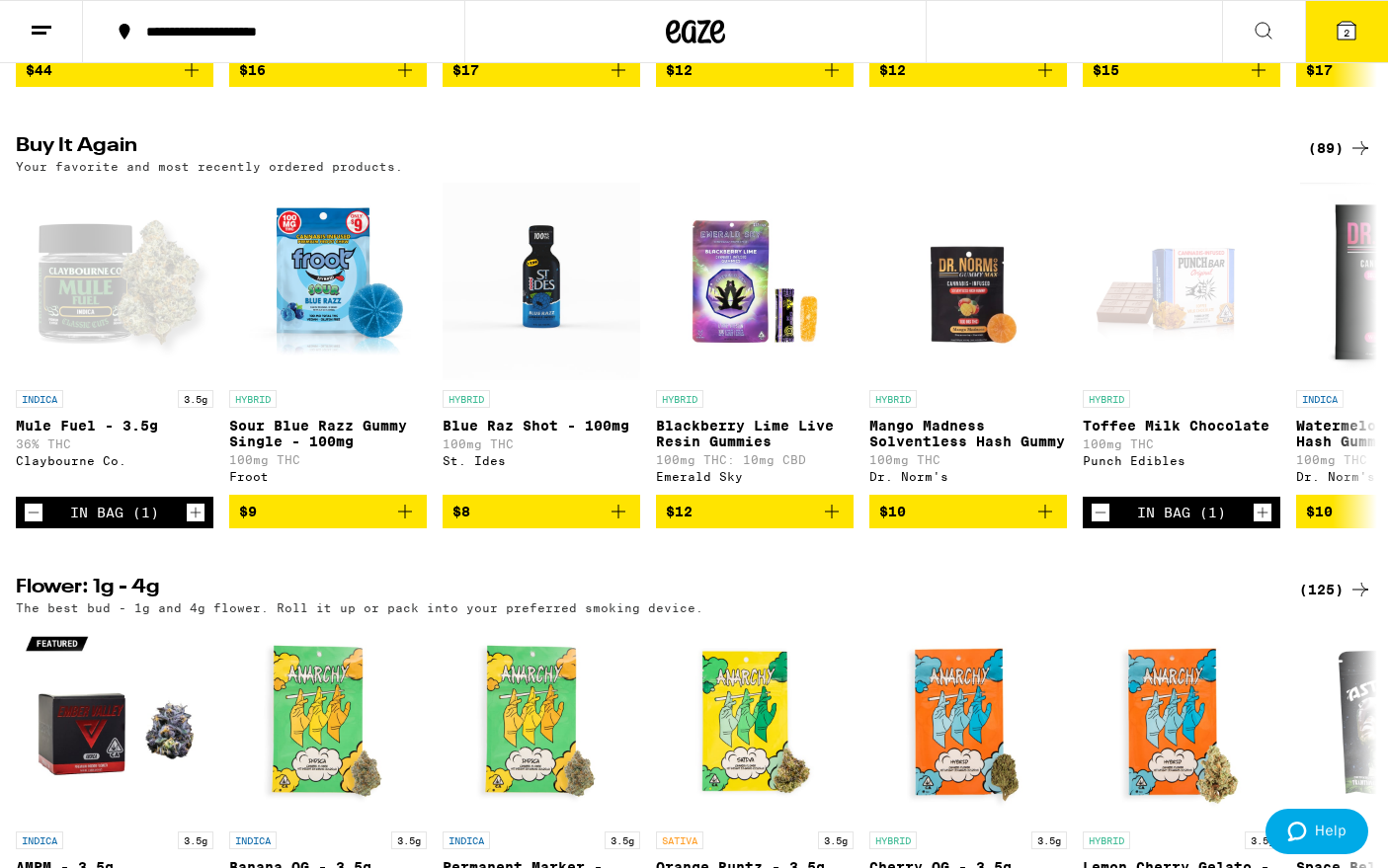 click on "2" at bounding box center (1347, 32) 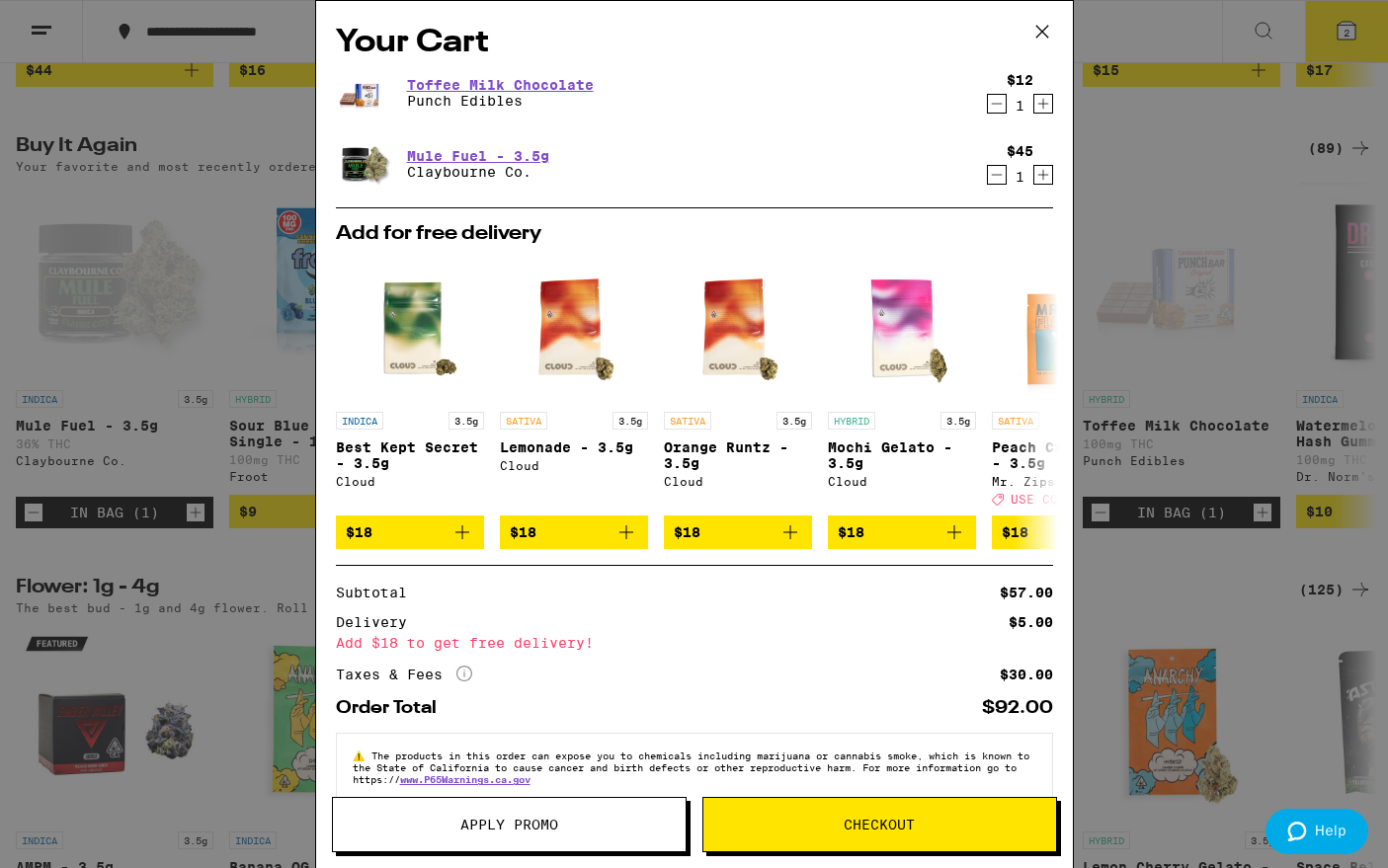 scroll, scrollTop: 46, scrollLeft: 0, axis: vertical 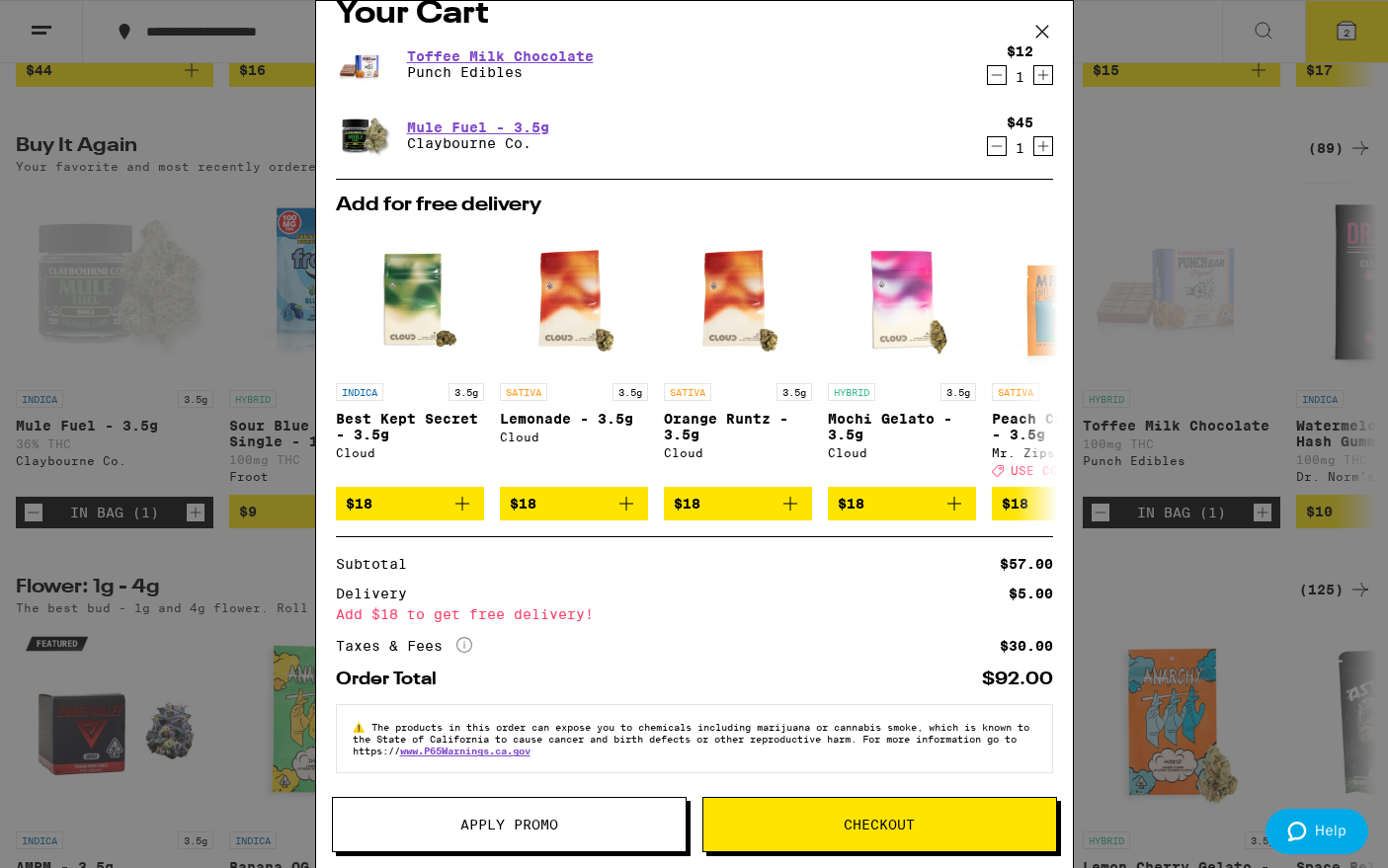 click 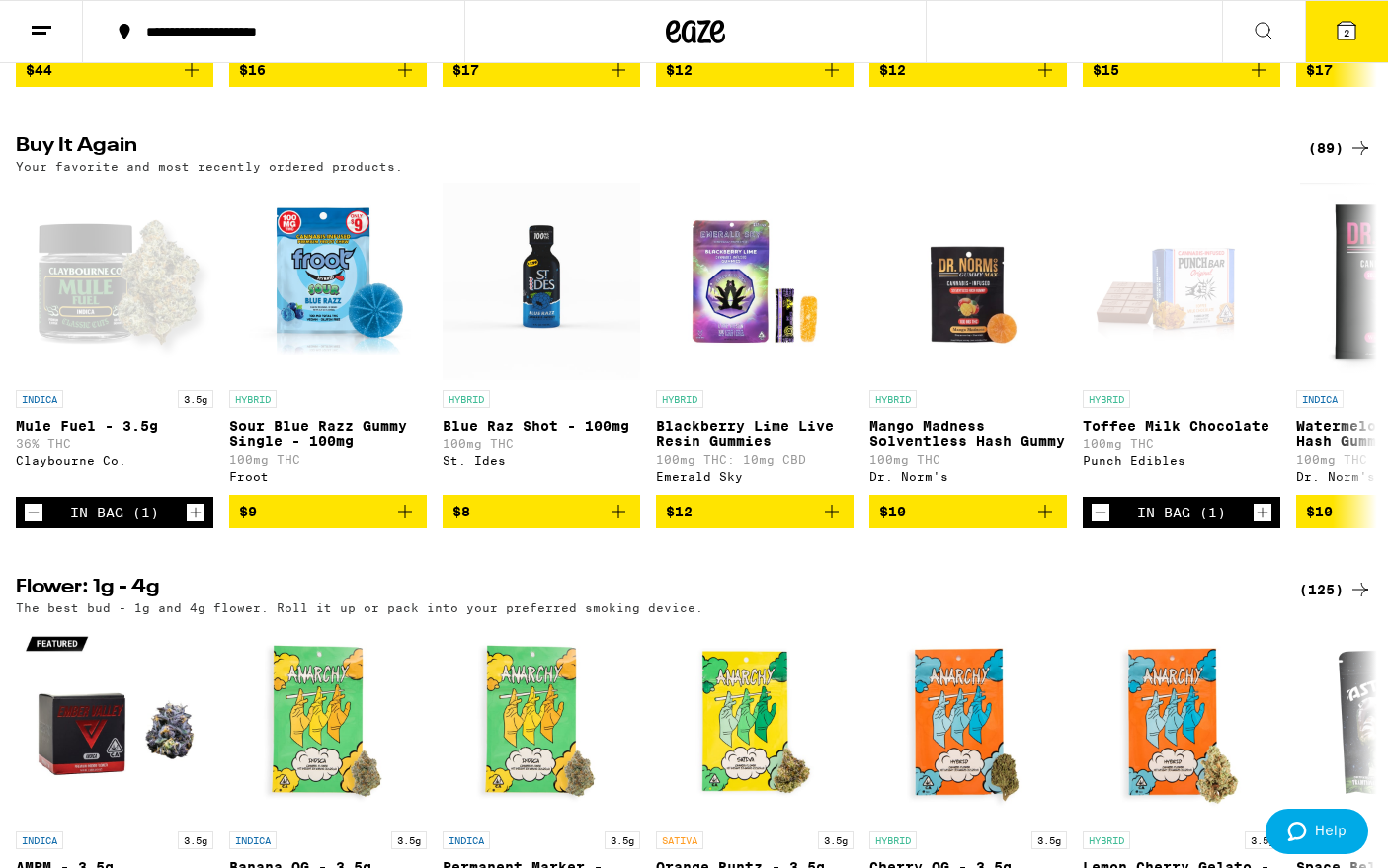 scroll, scrollTop: 0, scrollLeft: 0, axis: both 